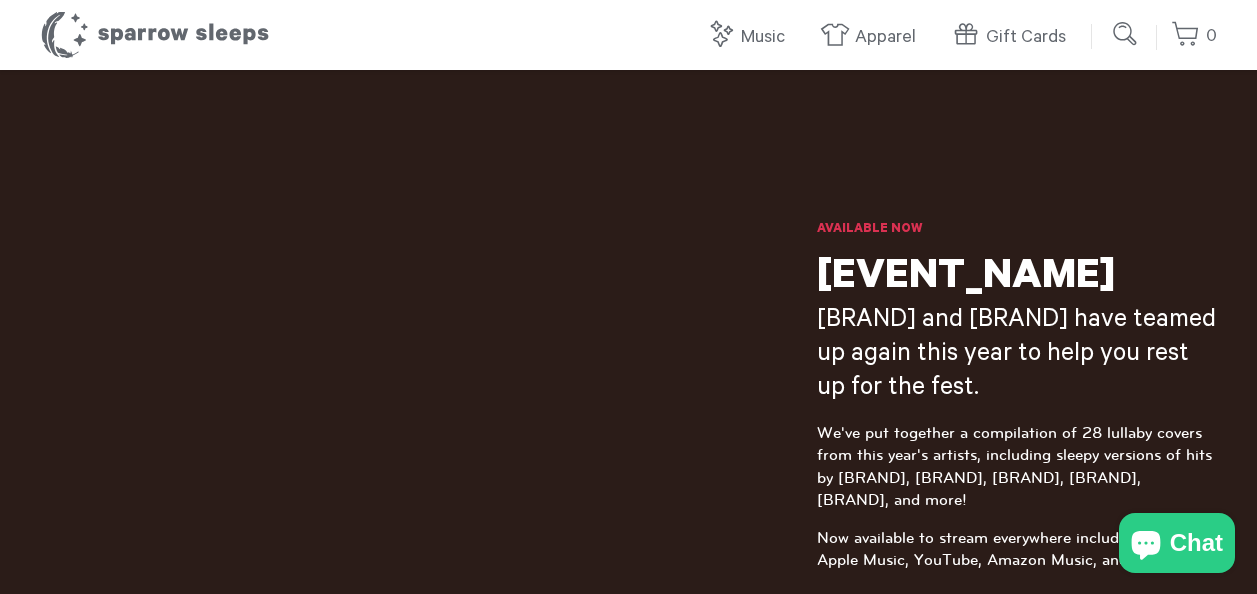 scroll, scrollTop: 0, scrollLeft: 0, axis: both 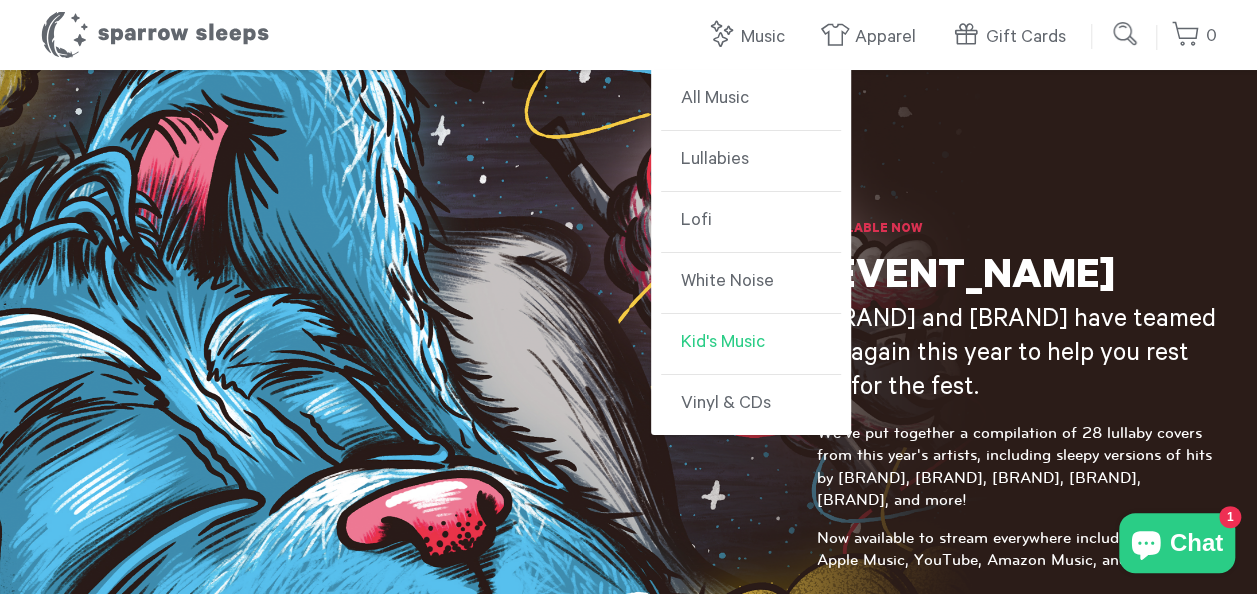 click on "Kid's Music" at bounding box center (751, 344) 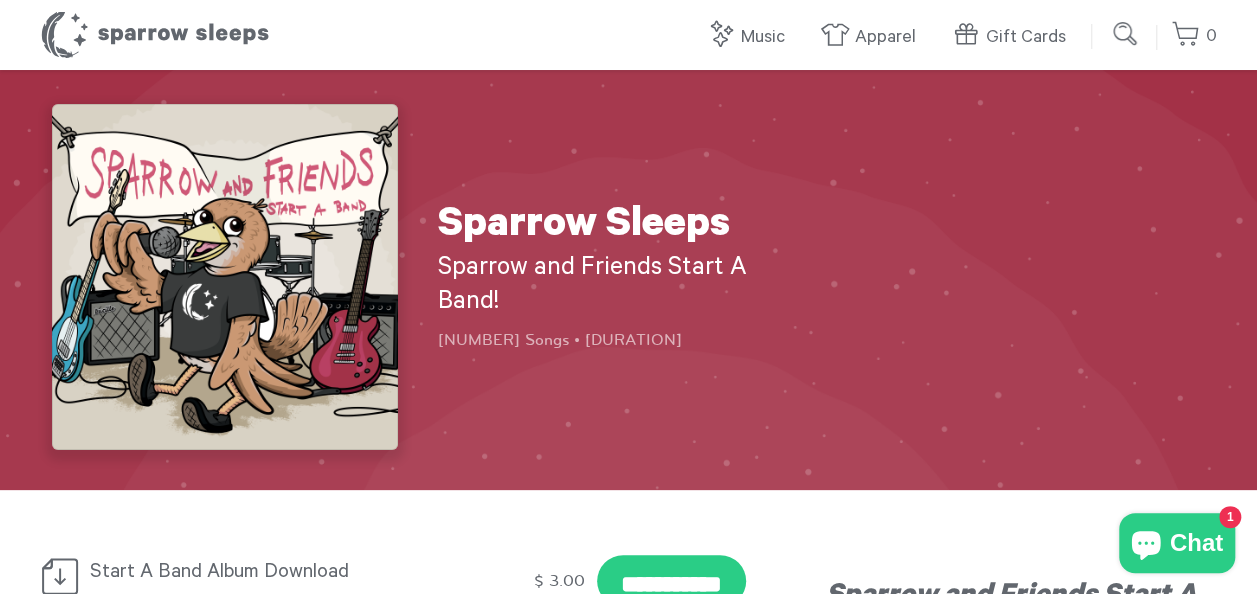scroll, scrollTop: 0, scrollLeft: 0, axis: both 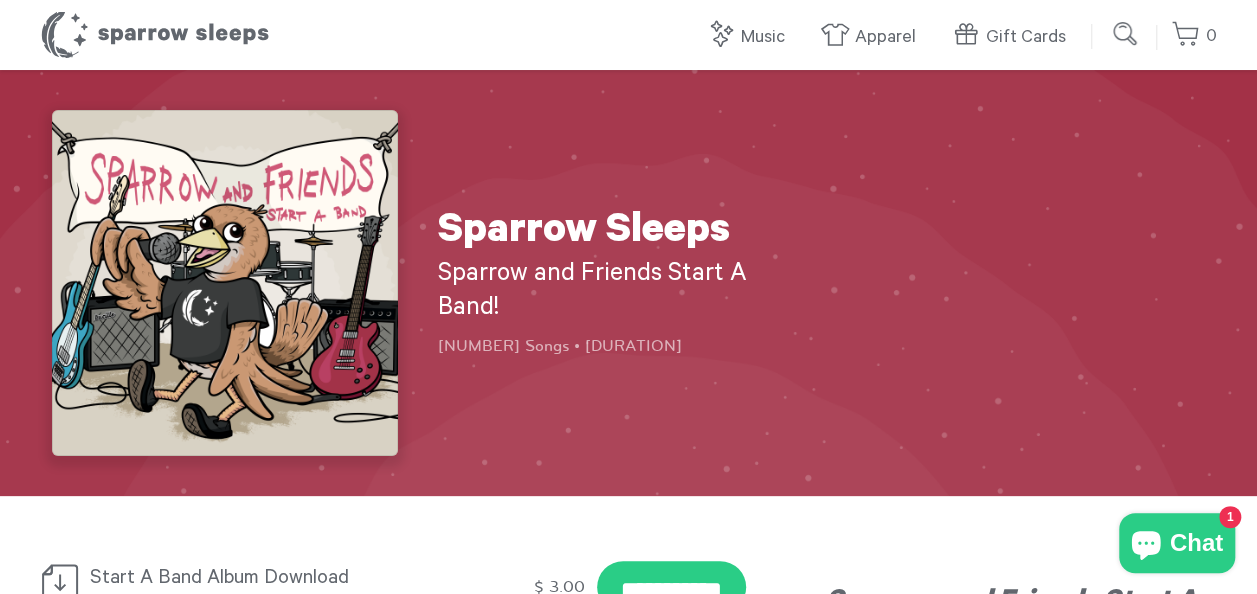 click at bounding box center (1126, 34) 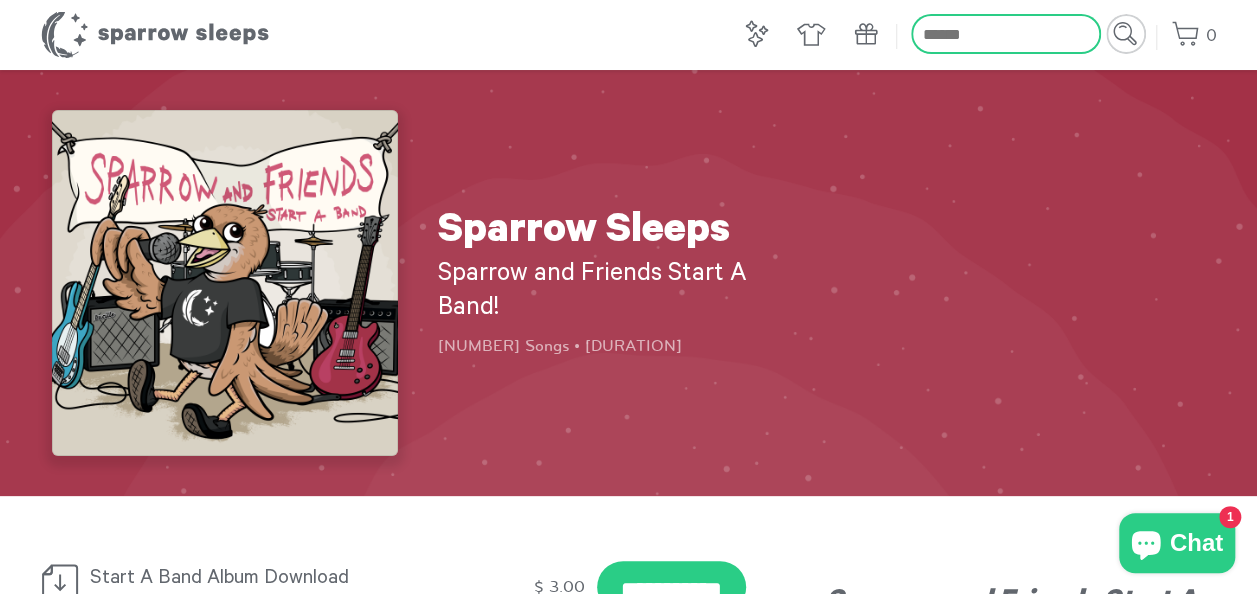 click at bounding box center [1006, 34] 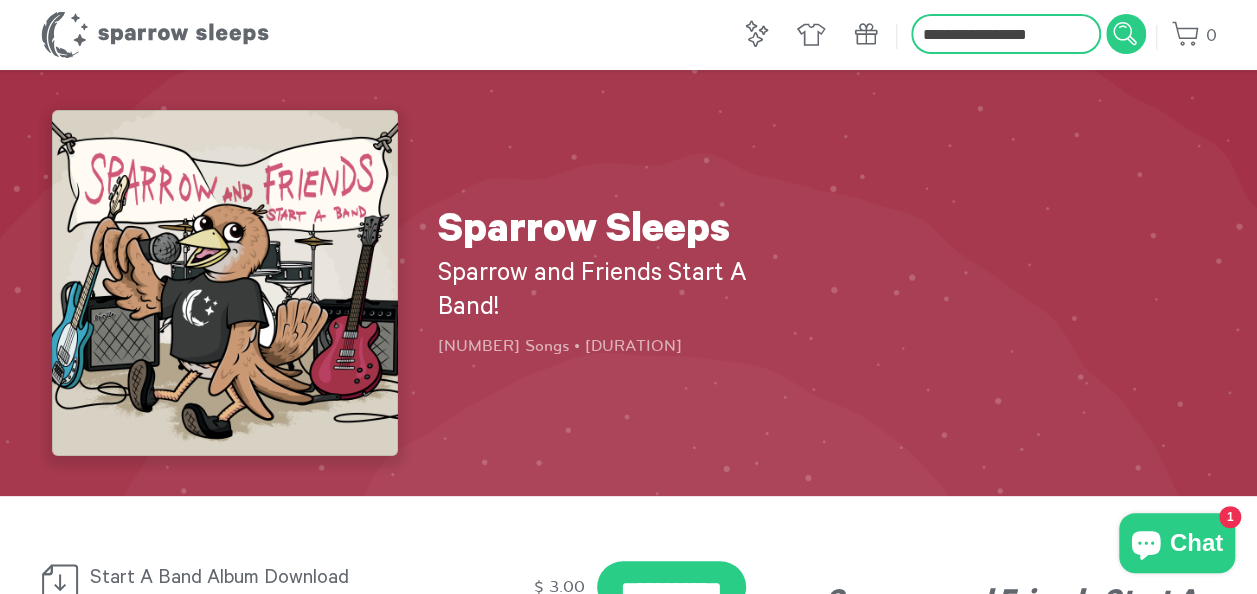 type on "**********" 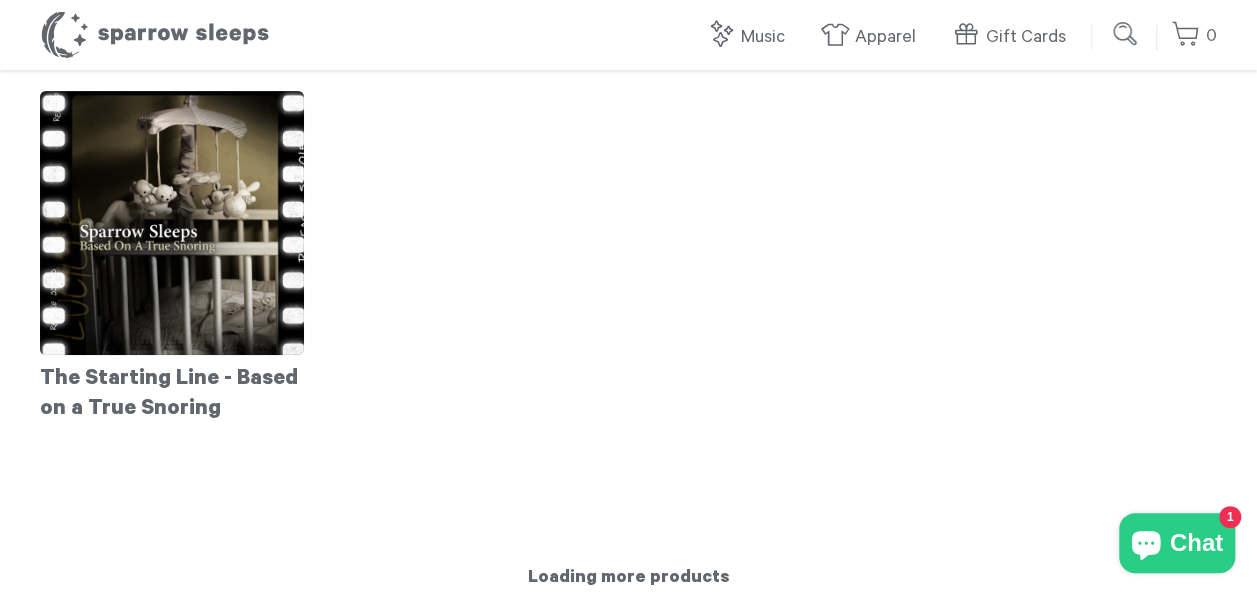 scroll, scrollTop: 300, scrollLeft: 0, axis: vertical 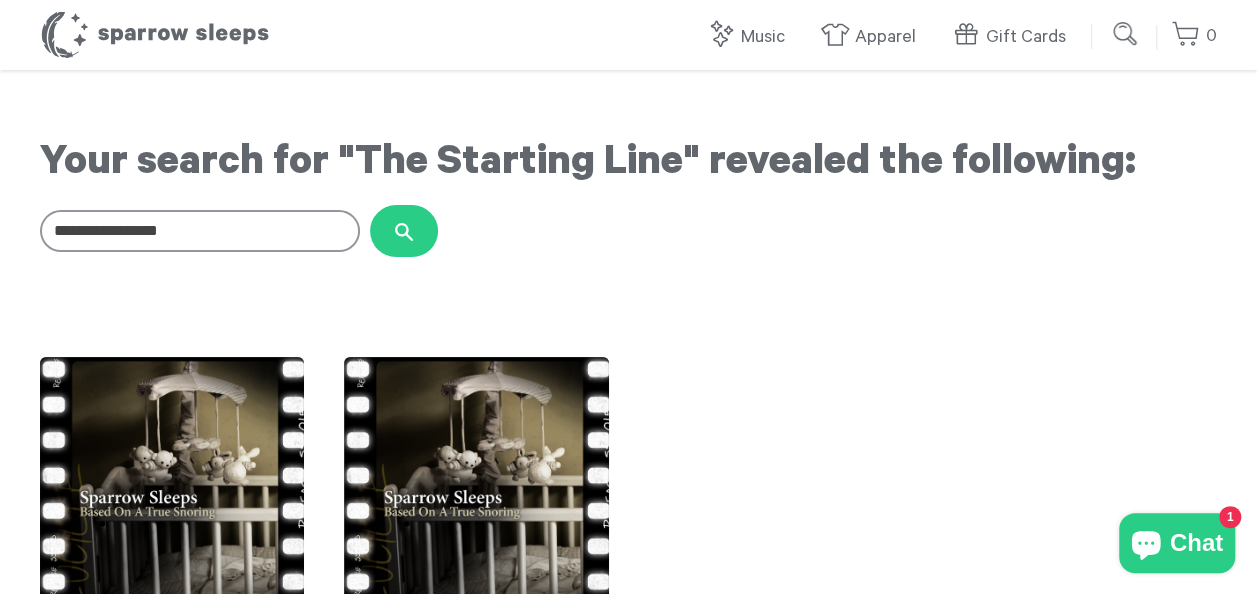 click at bounding box center [1126, 34] 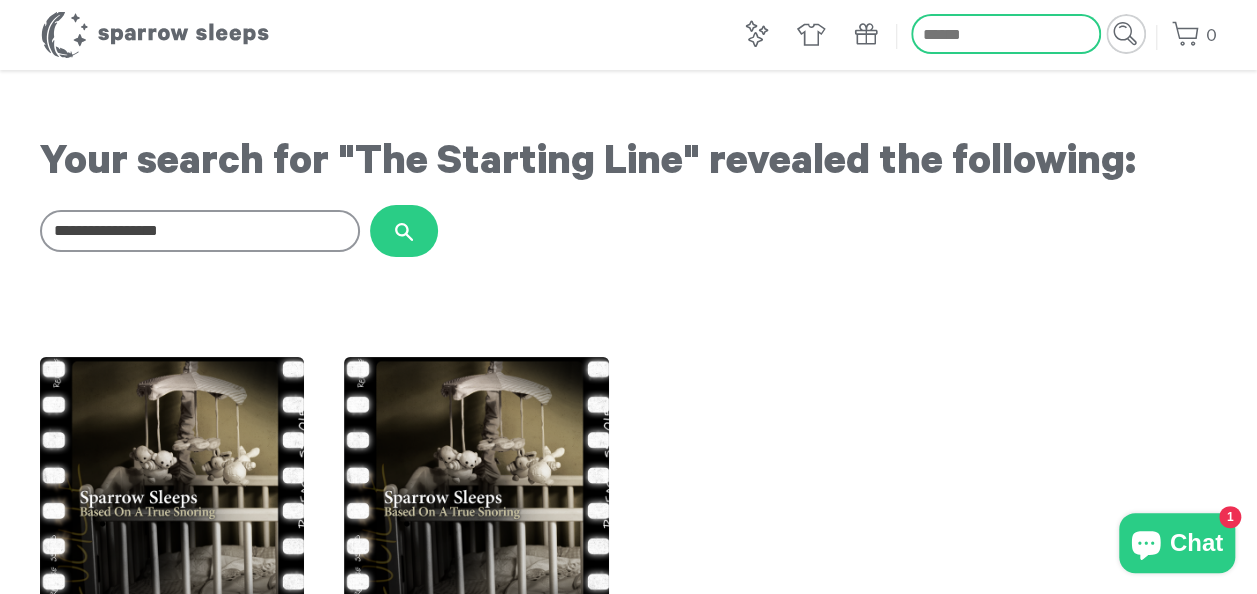 click on "Search our store" at bounding box center (1006, 34) 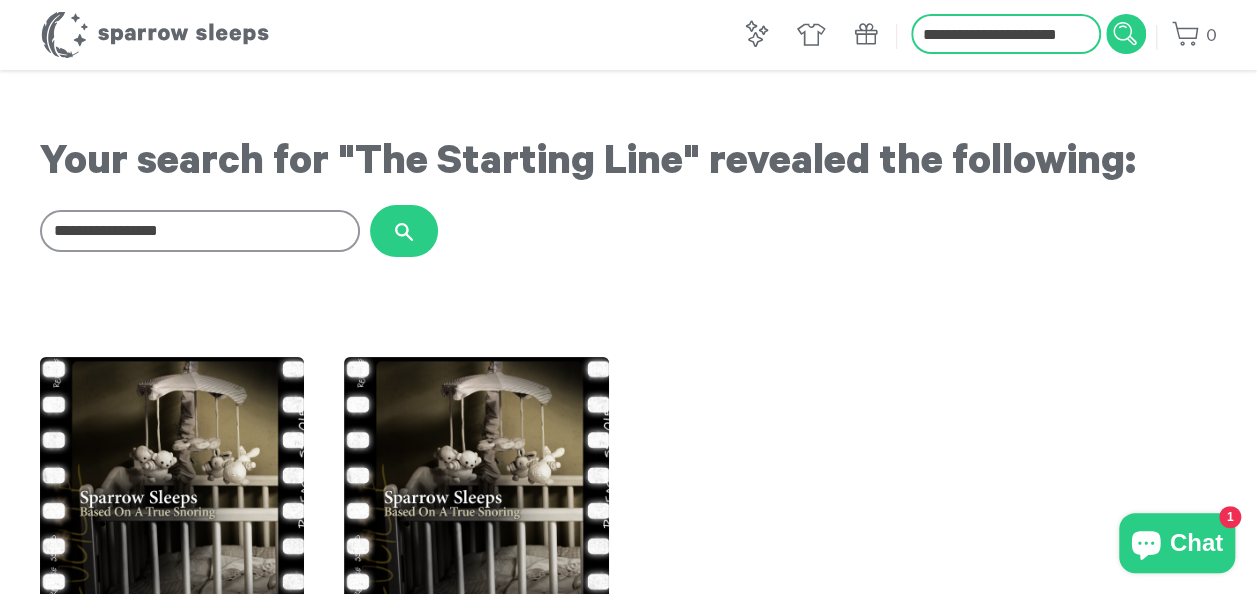 type on "**********" 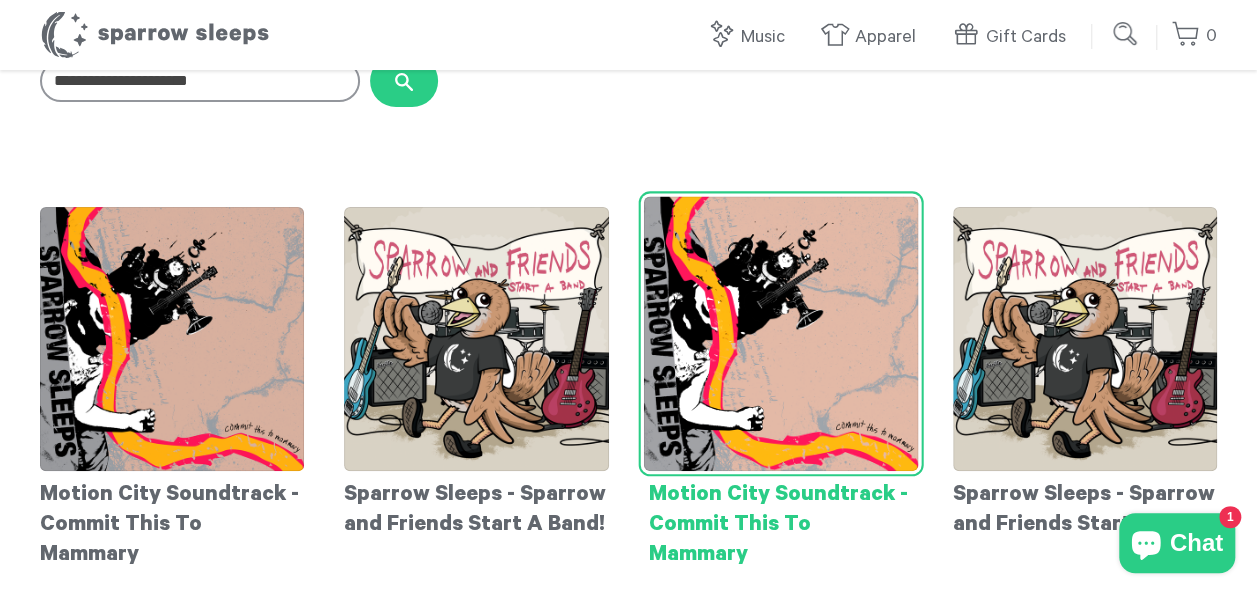 scroll, scrollTop: 300, scrollLeft: 0, axis: vertical 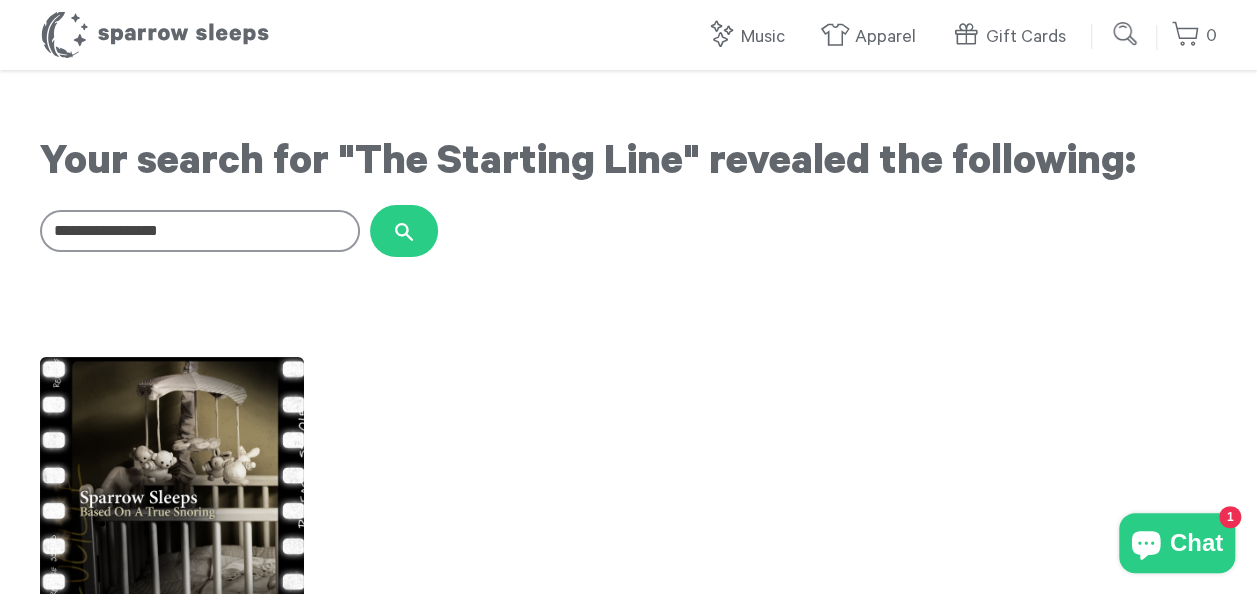 click at bounding box center (1126, 34) 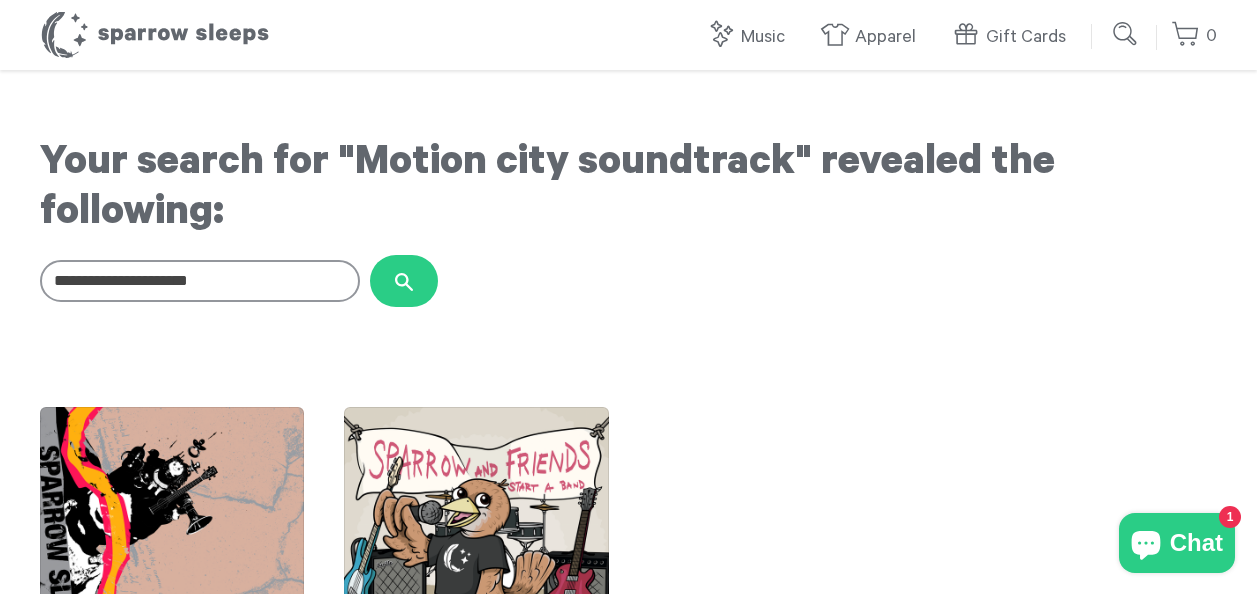 scroll, scrollTop: 0, scrollLeft: 0, axis: both 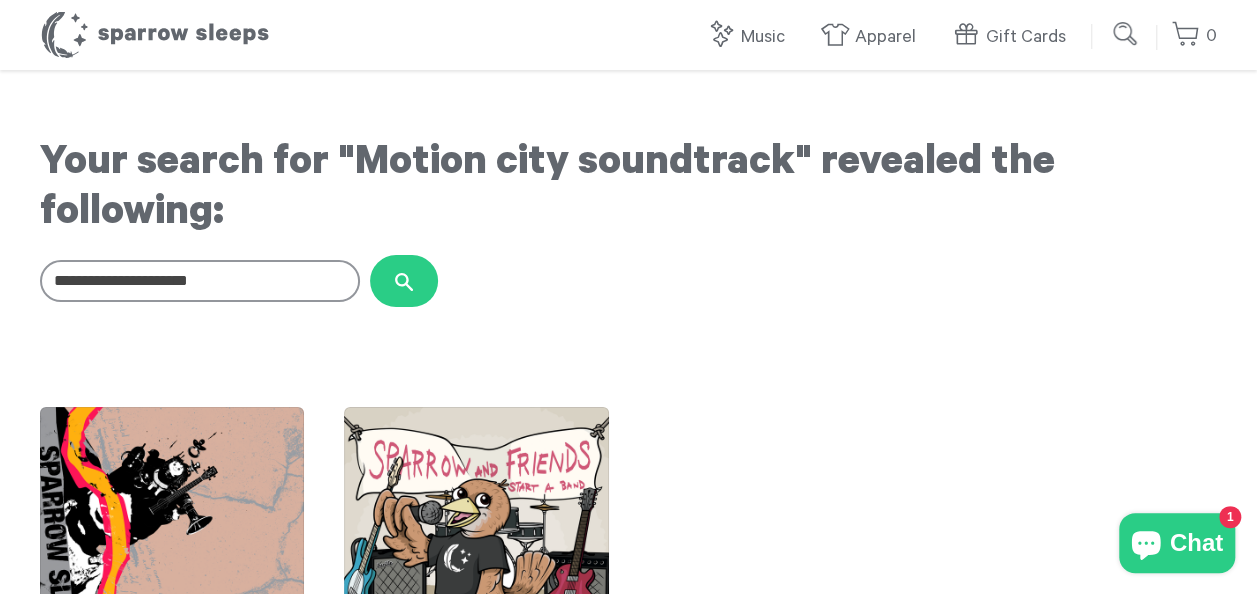 click at bounding box center [1126, 34] 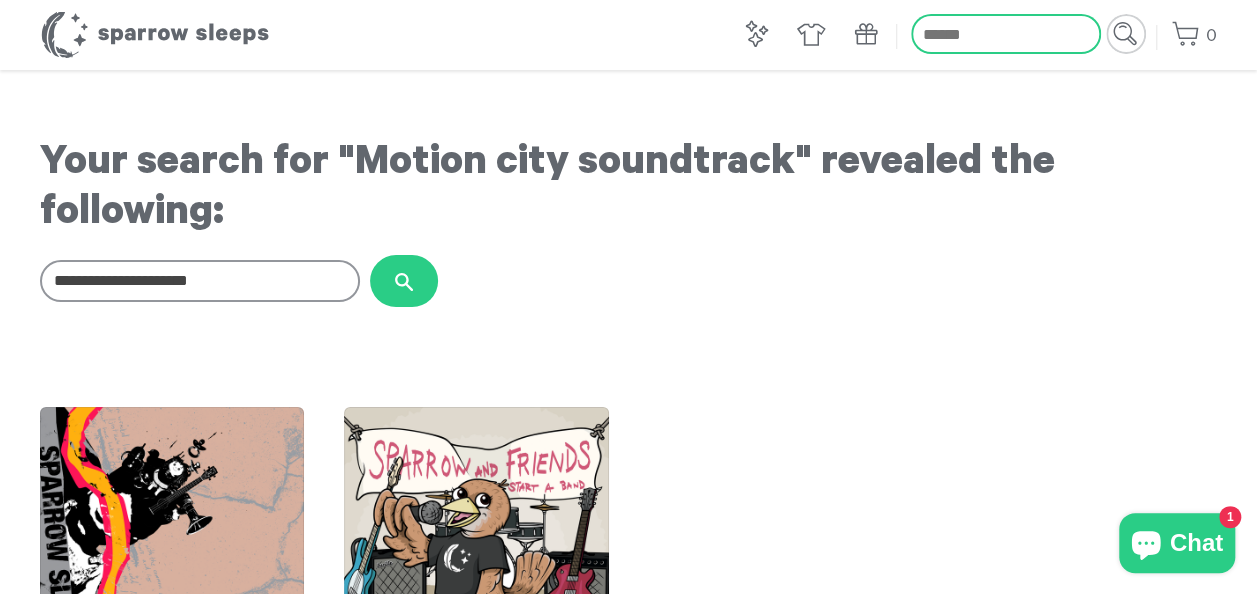 click on "Search our store" at bounding box center [1006, 34] 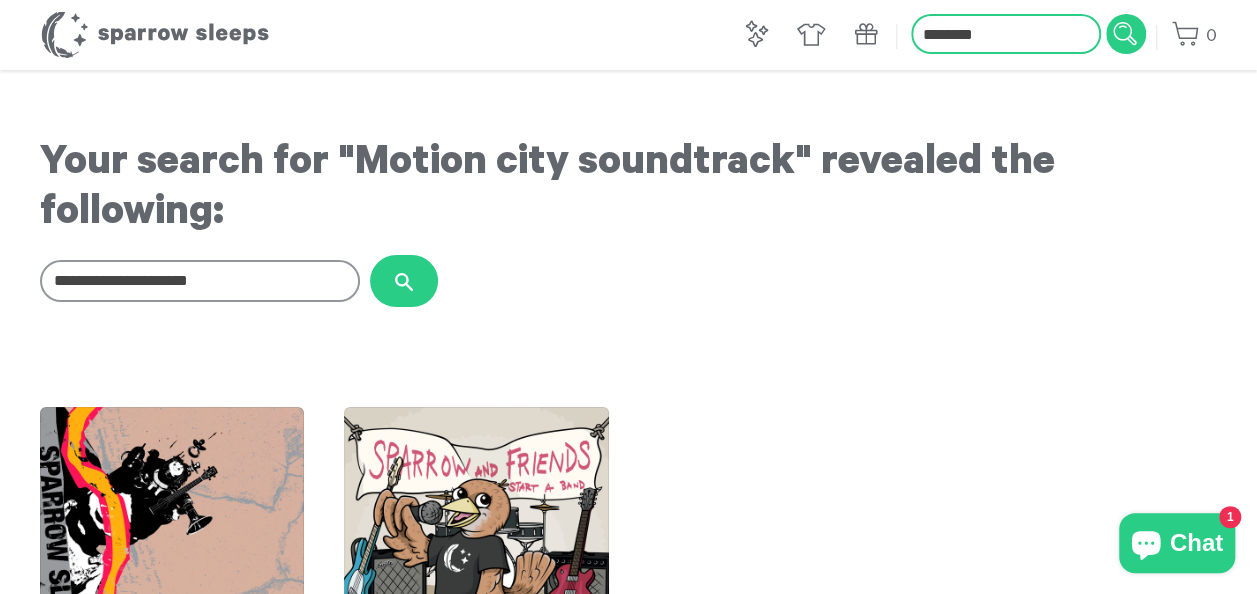 type on "********" 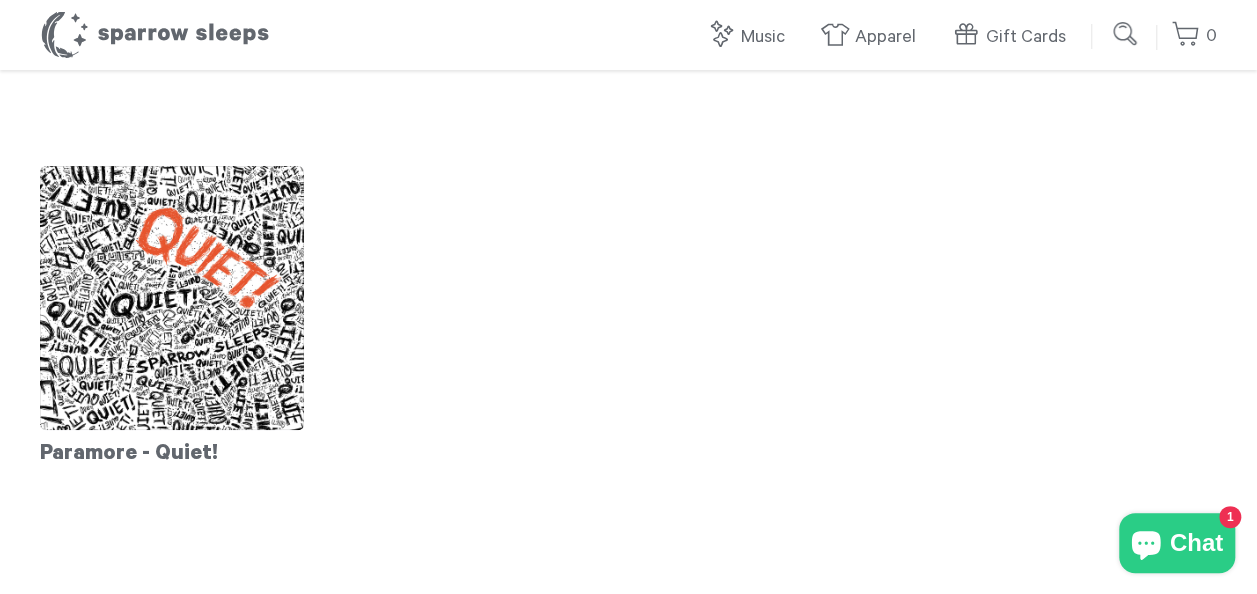 scroll, scrollTop: 200, scrollLeft: 0, axis: vertical 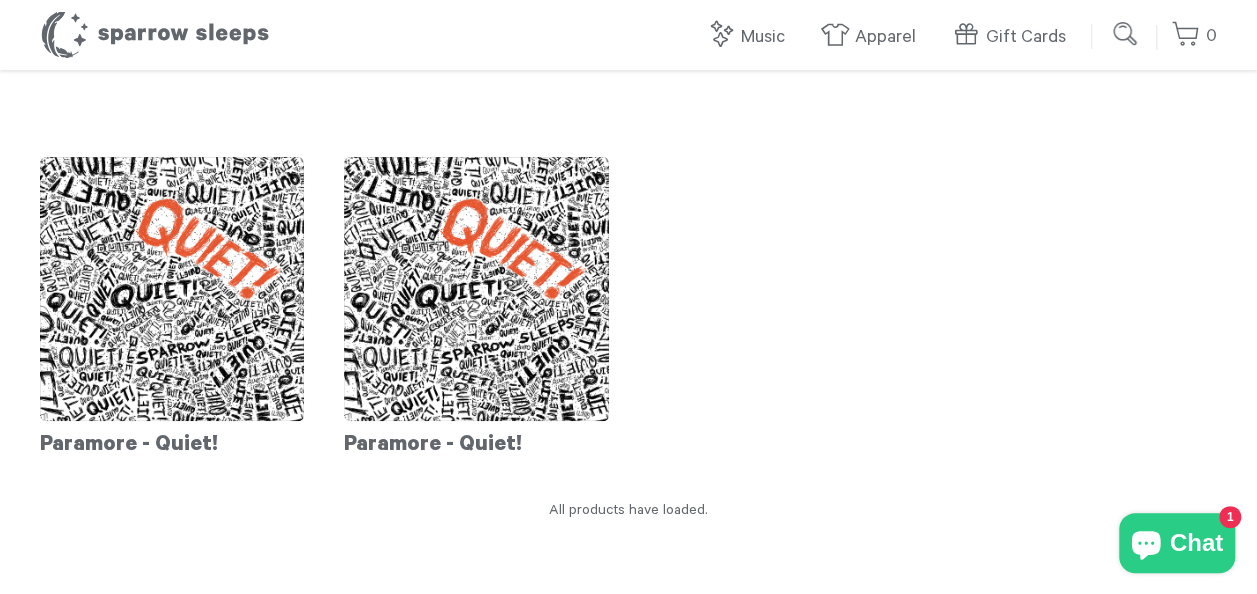 click on "Paramore - Quiet!
Paramore - Quiet!" at bounding box center [628, 299] 